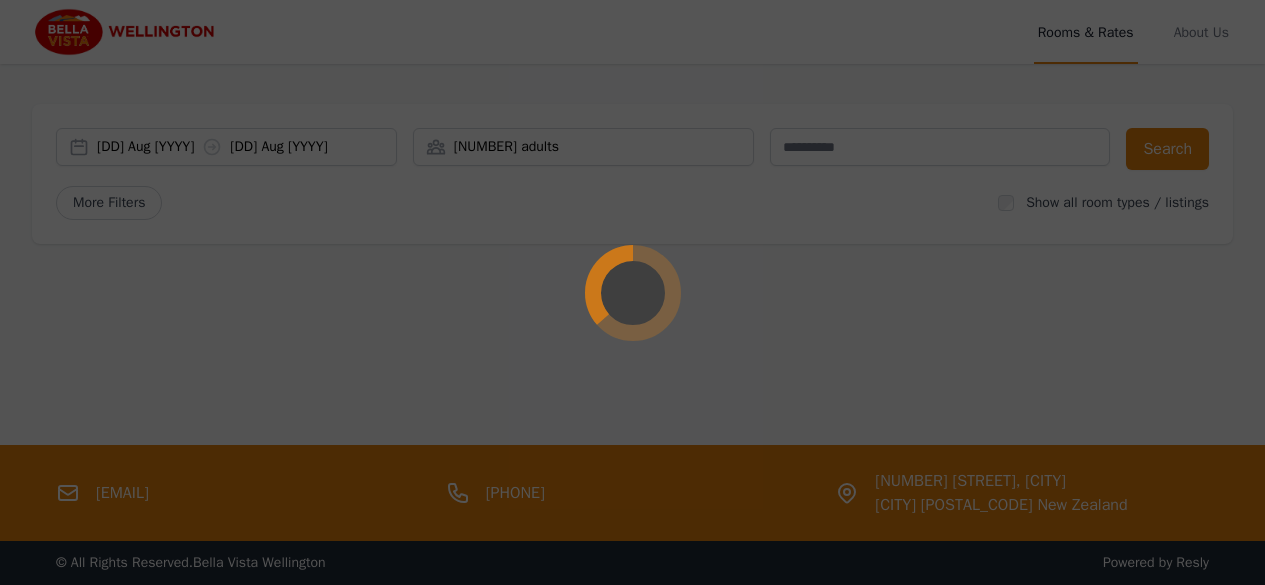 scroll, scrollTop: 0, scrollLeft: 0, axis: both 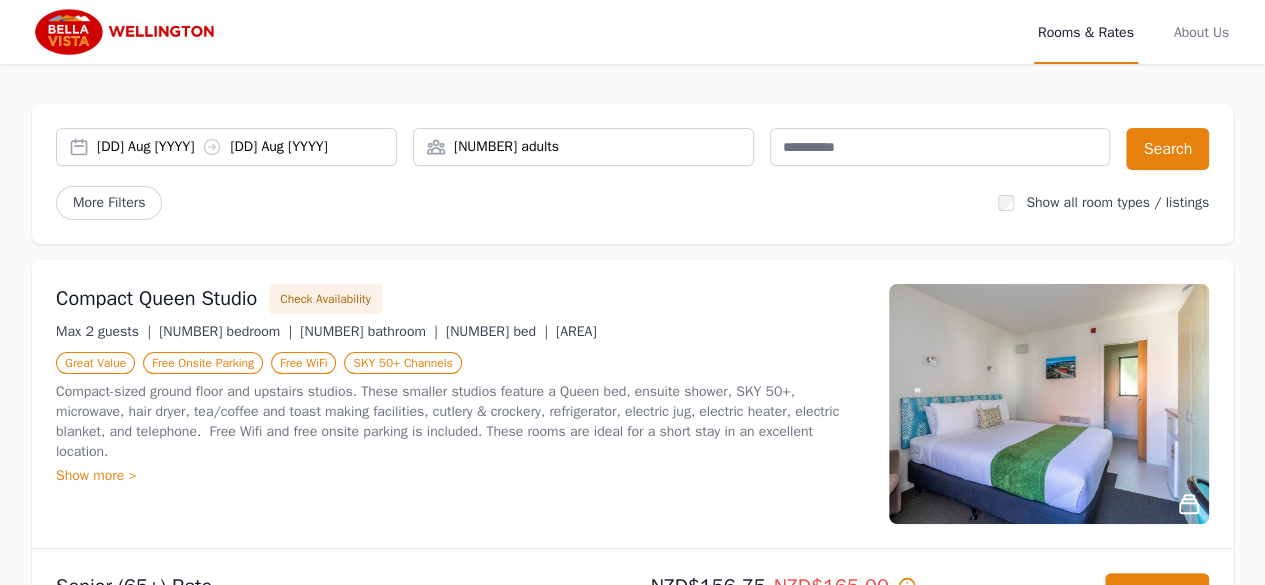 click on "[DD] Aug [YYYY] [DD] Aug [YYYY]" at bounding box center (246, 147) 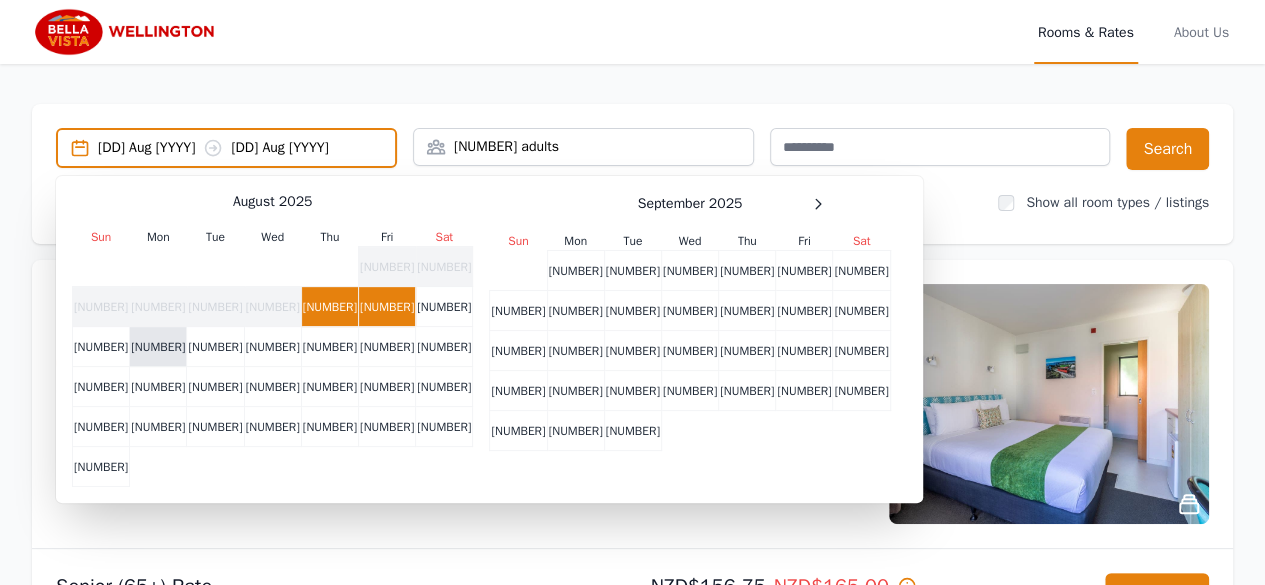 click on "[NUMBER]" at bounding box center [158, 347] 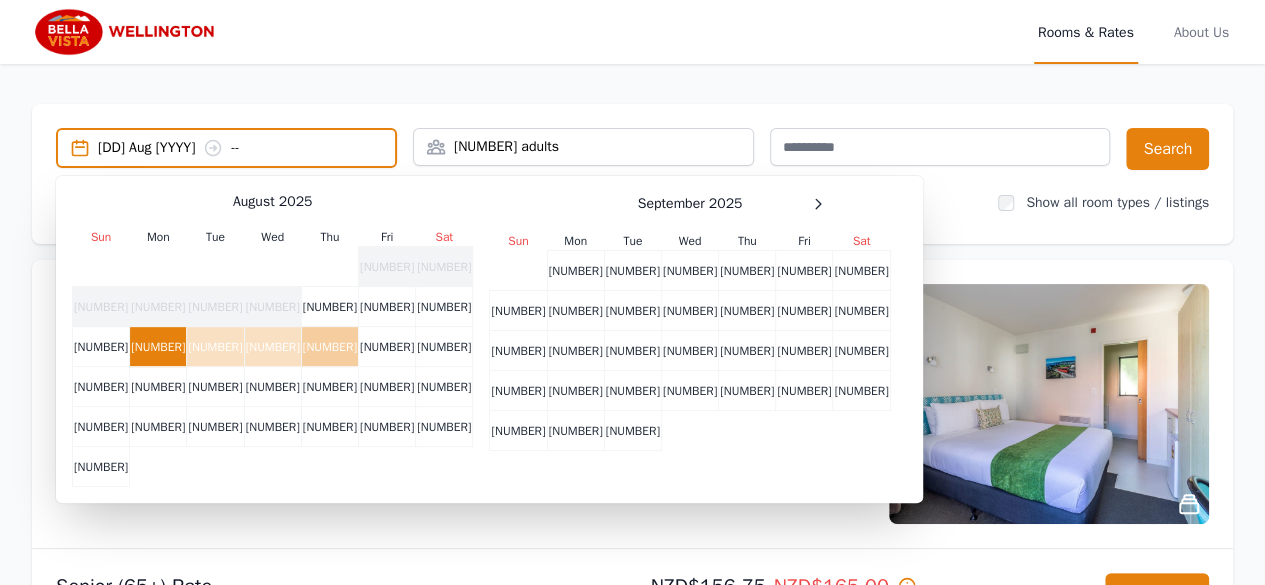 click on "[NUMBER]" at bounding box center [329, 347] 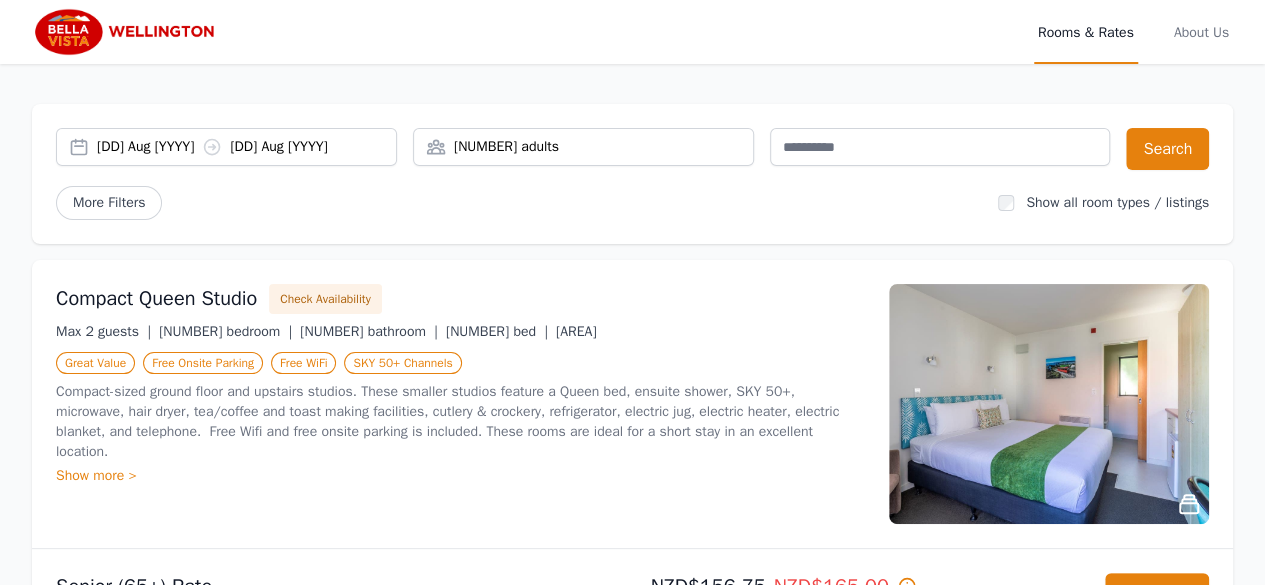 click on "[NUMBER] adults" at bounding box center [583, 147] 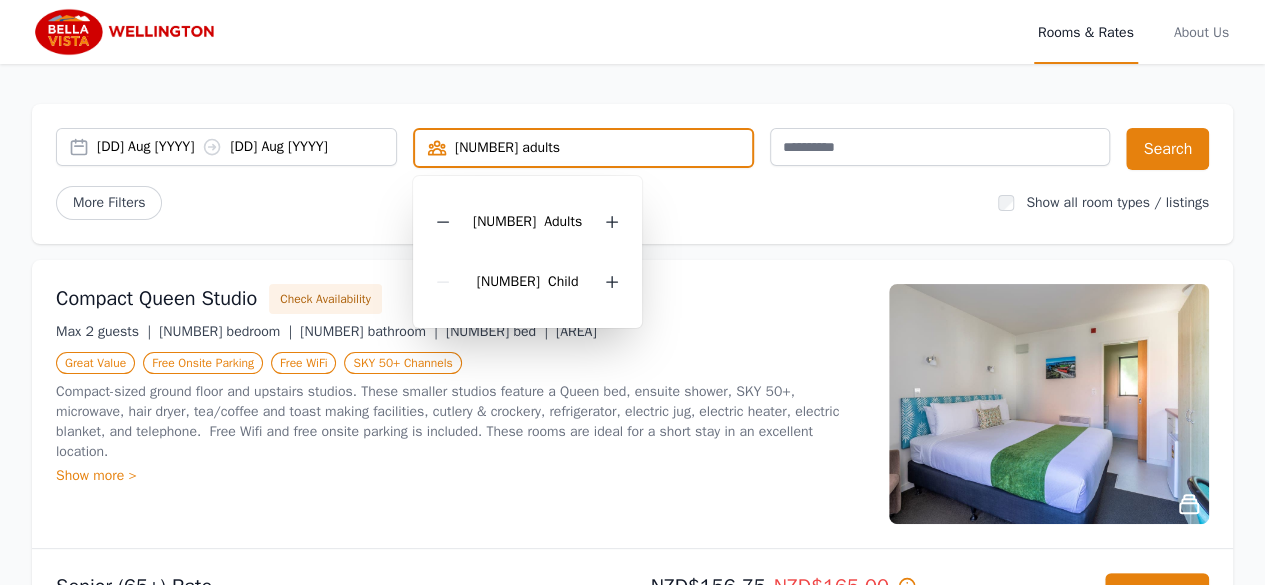 click on "2 Adult s" at bounding box center (527, 222) 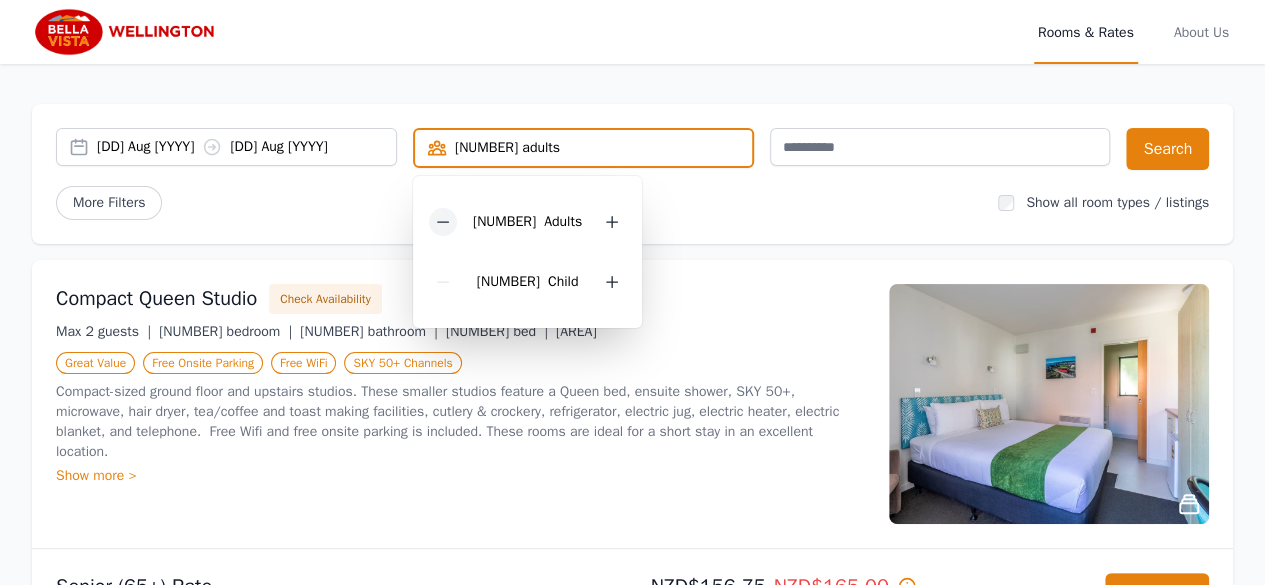 click 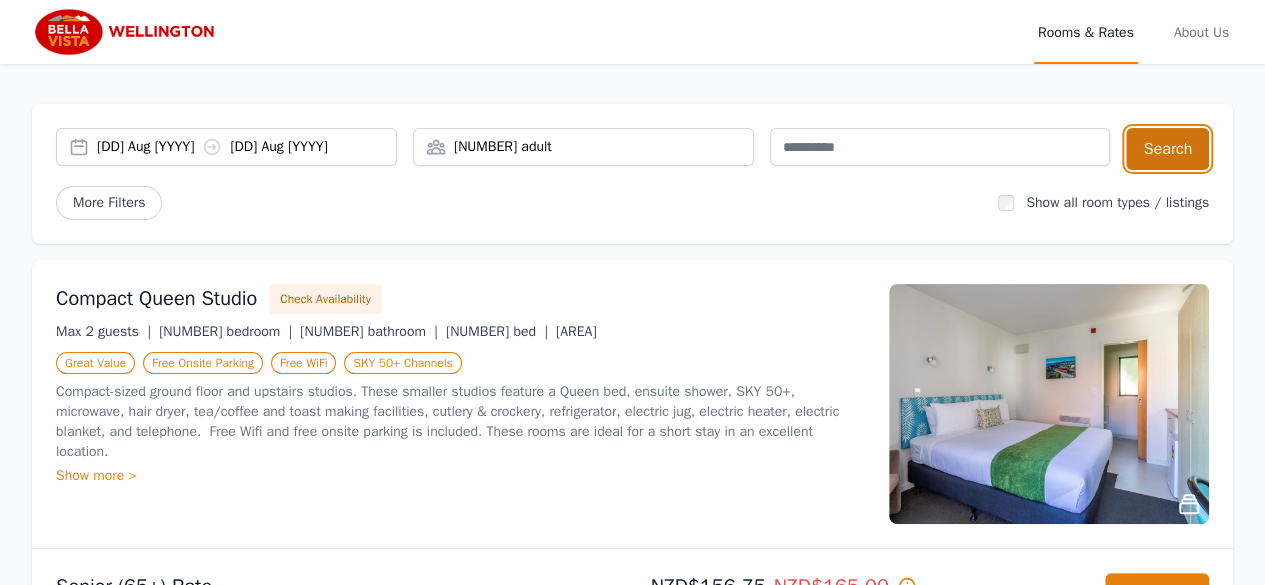 click on "Search" at bounding box center [1167, 149] 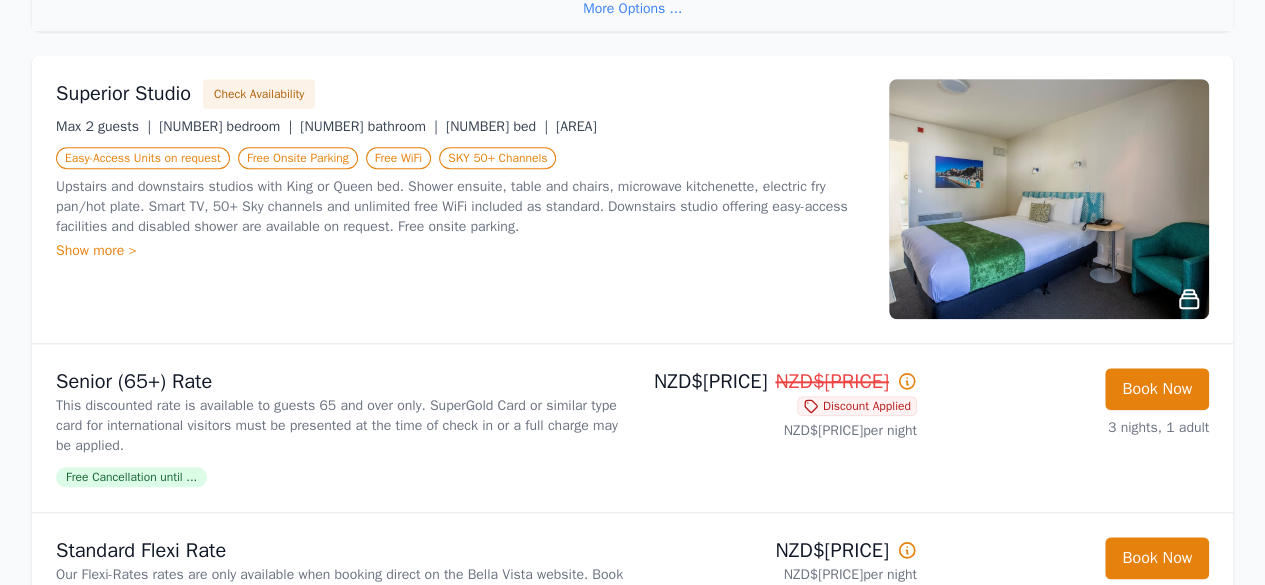 scroll, scrollTop: 1000, scrollLeft: 0, axis: vertical 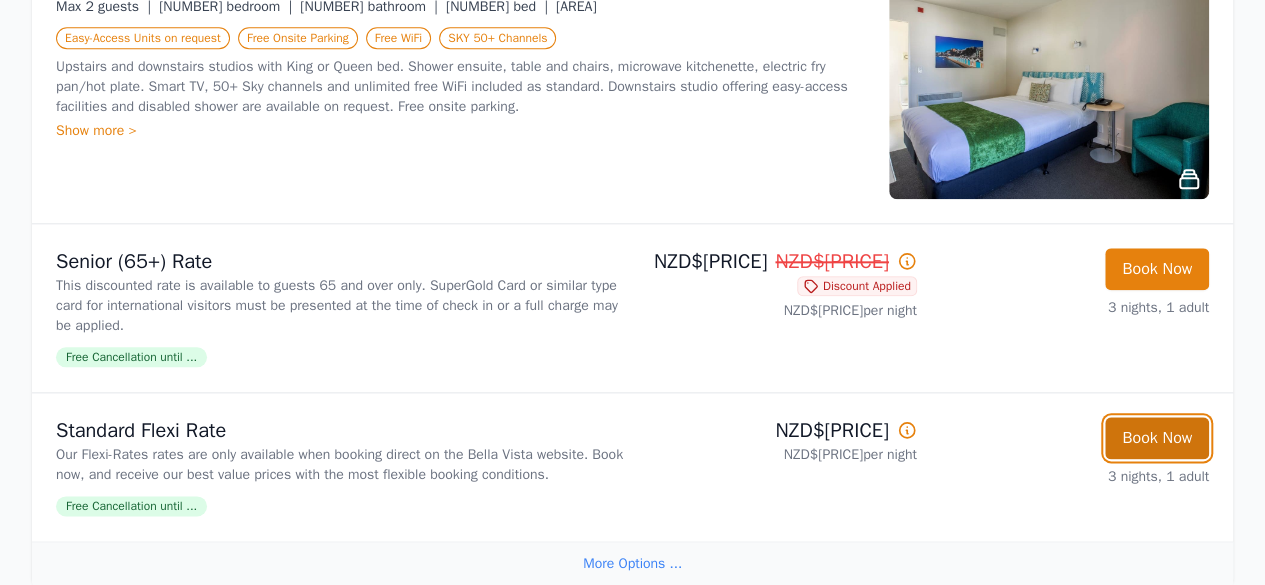 click on "Book Now" at bounding box center (1157, 438) 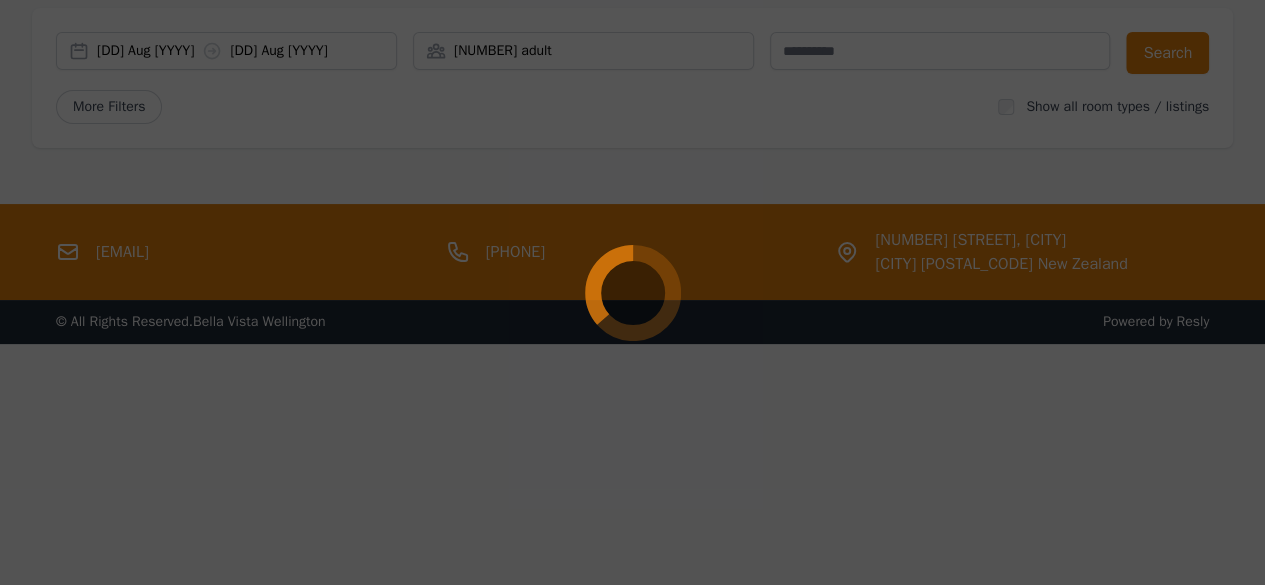 scroll, scrollTop: 96, scrollLeft: 0, axis: vertical 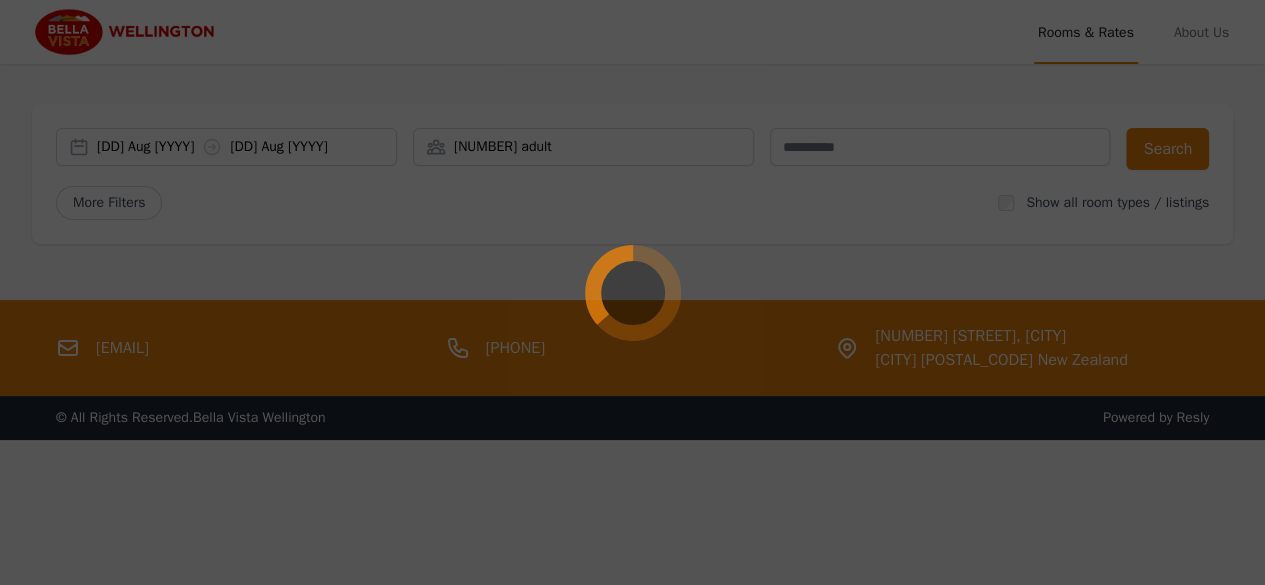 select on "**" 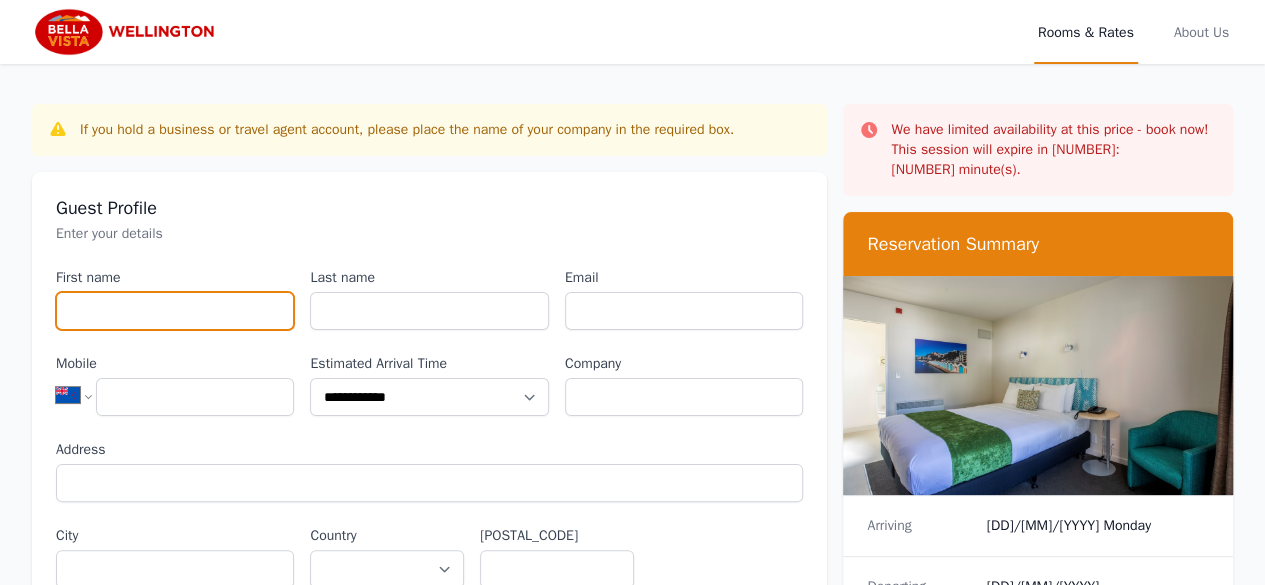 click on "First name" at bounding box center (175, 311) 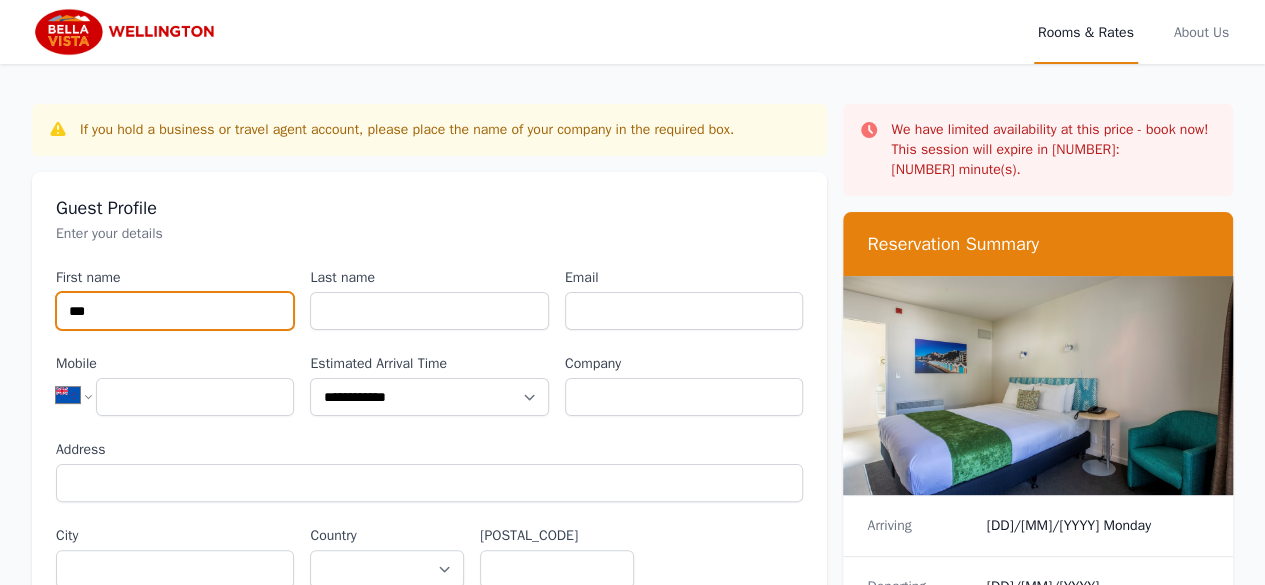 type on "***" 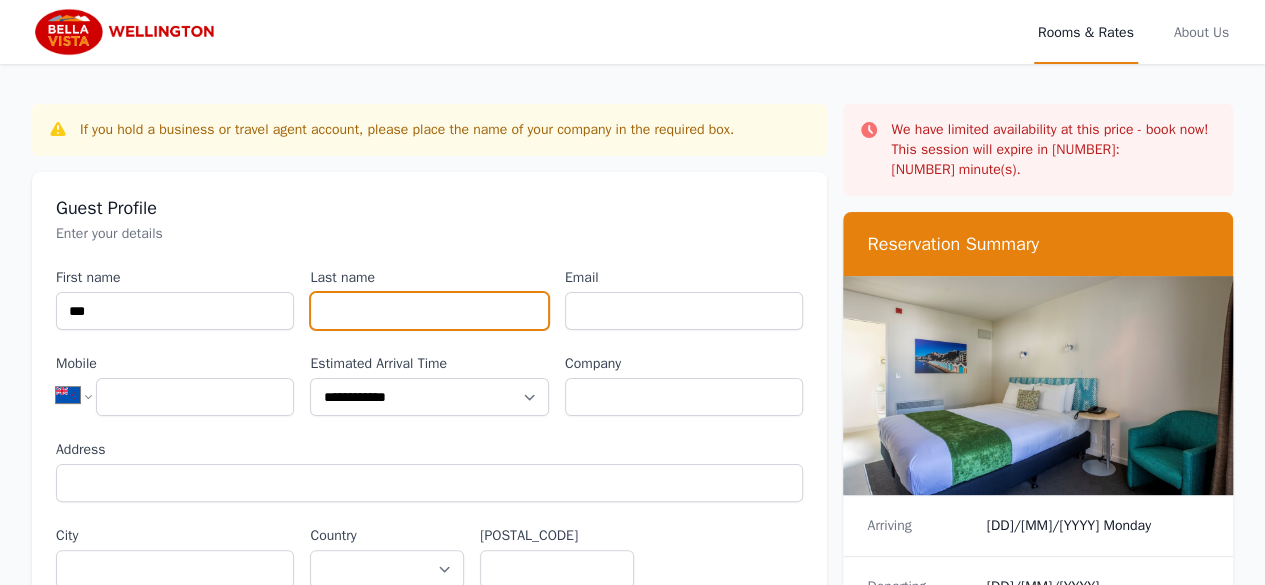 click on "Last name" at bounding box center (429, 311) 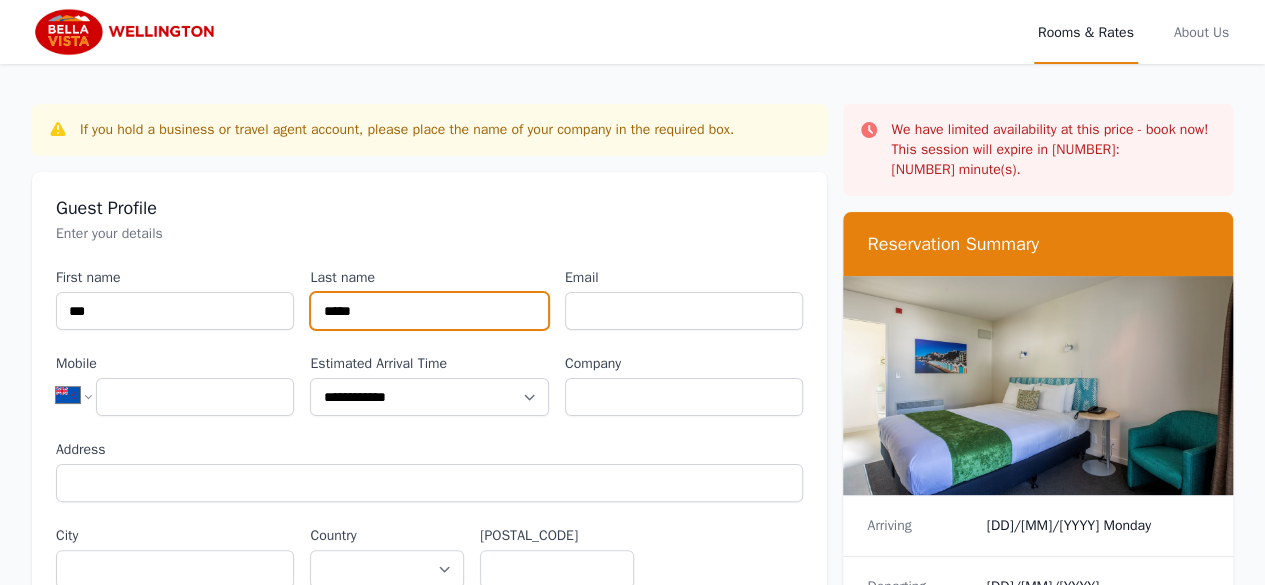 click on "*****" at bounding box center [429, 311] 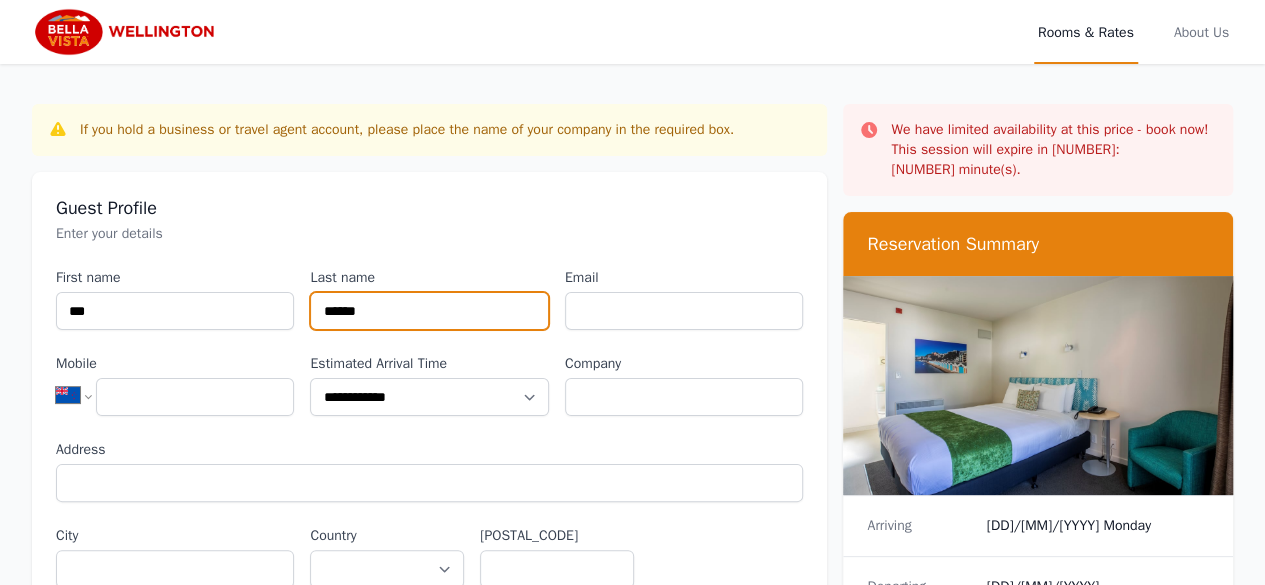 type on "******" 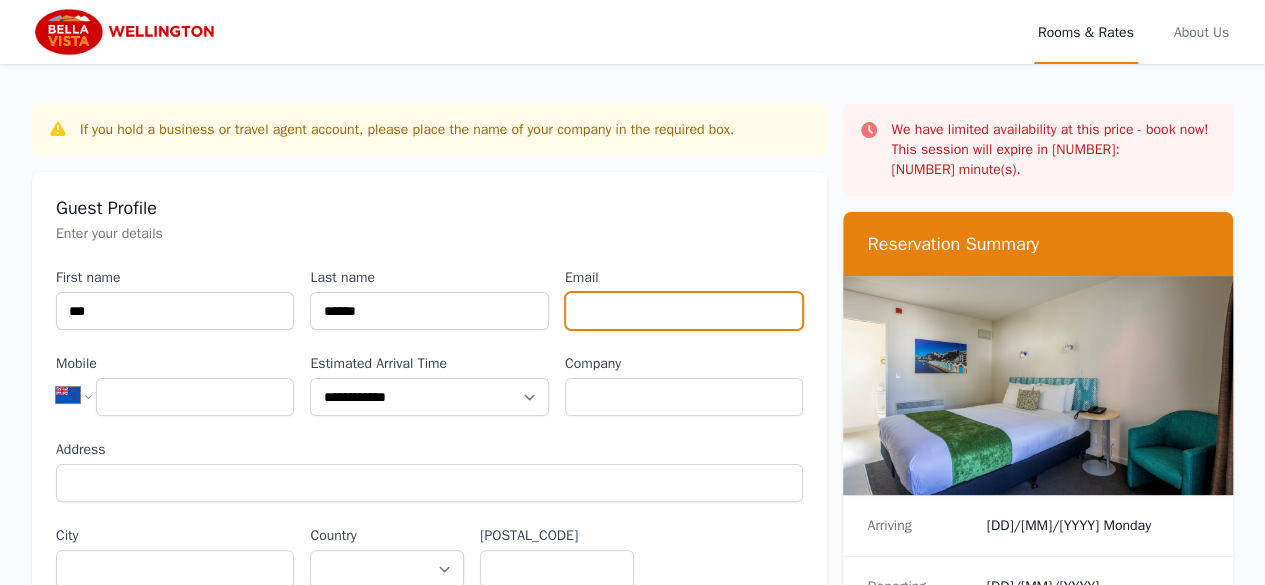 click on "Email" at bounding box center (684, 311) 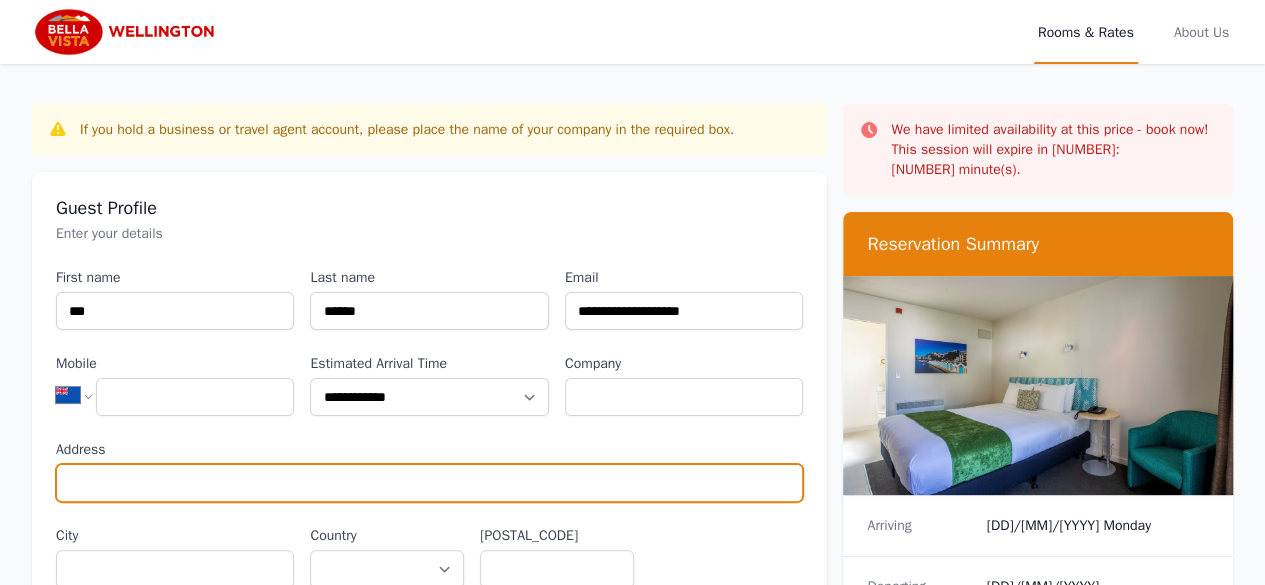 type on "**********" 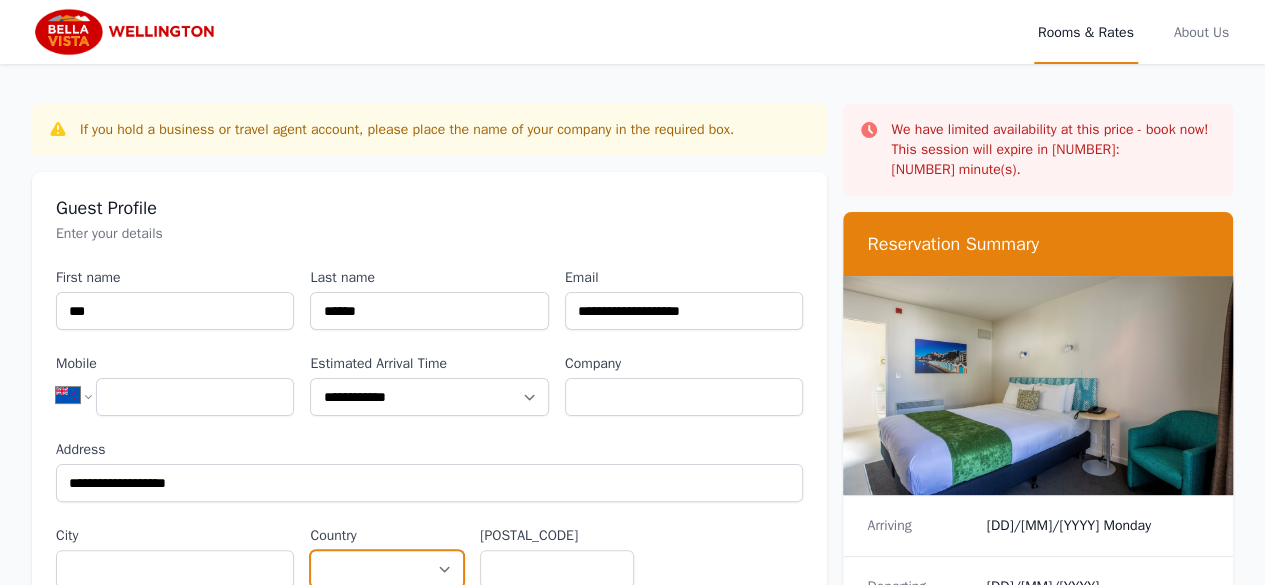 select on "**********" 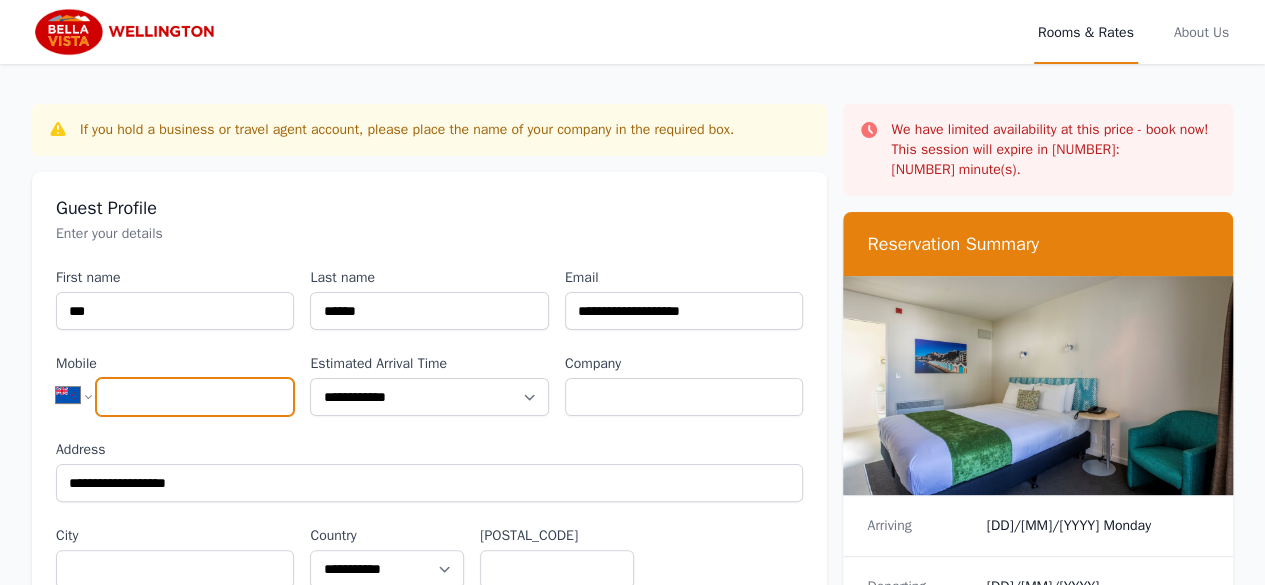 click on "Mobile" at bounding box center (195, 397) 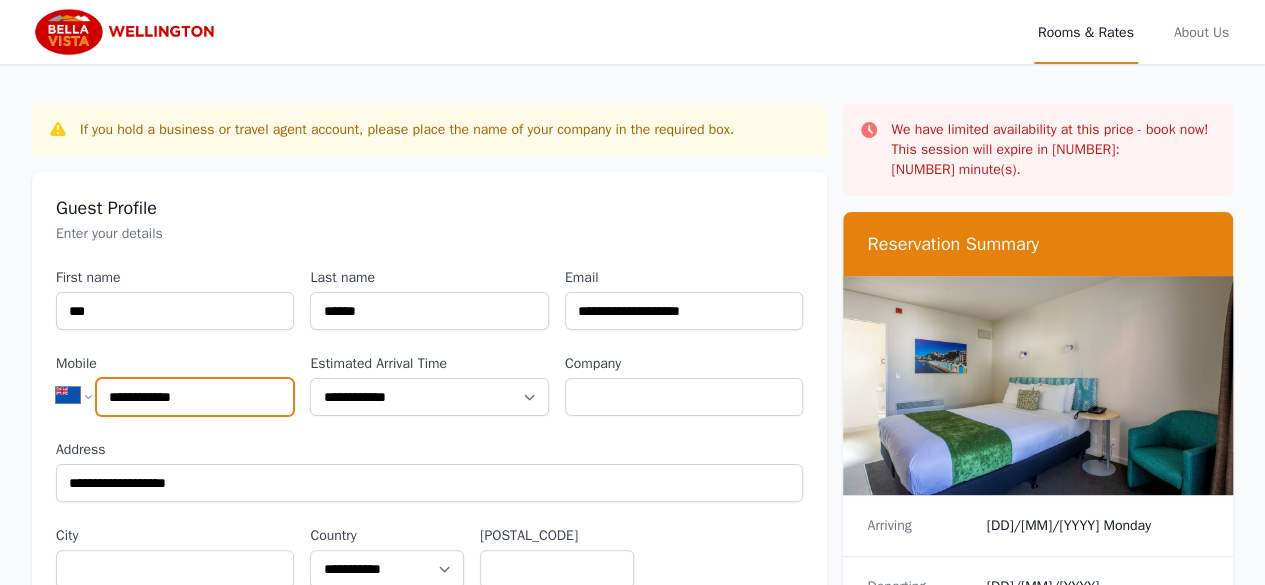 type on "**********" 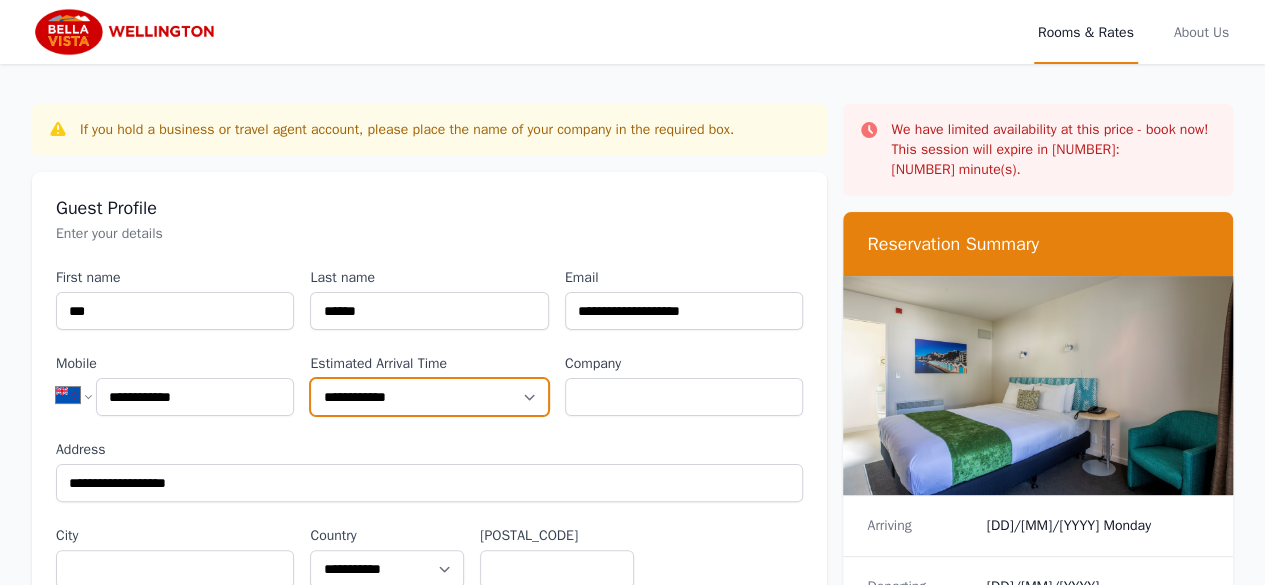 click on "**********" at bounding box center [429, 397] 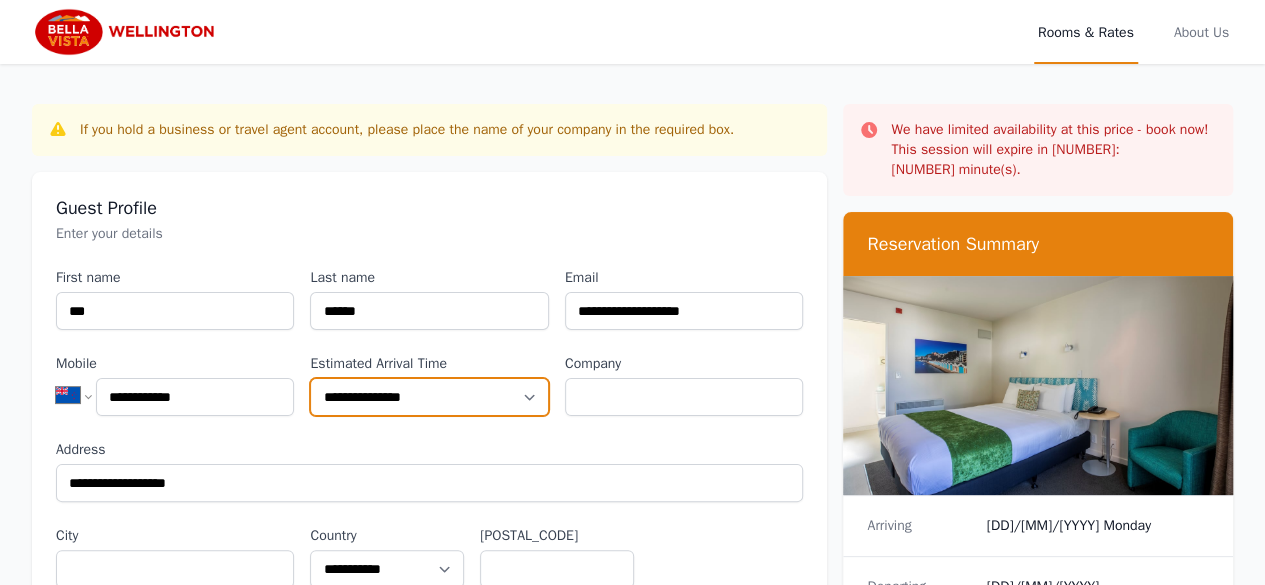 click on "**********" at bounding box center (429, 397) 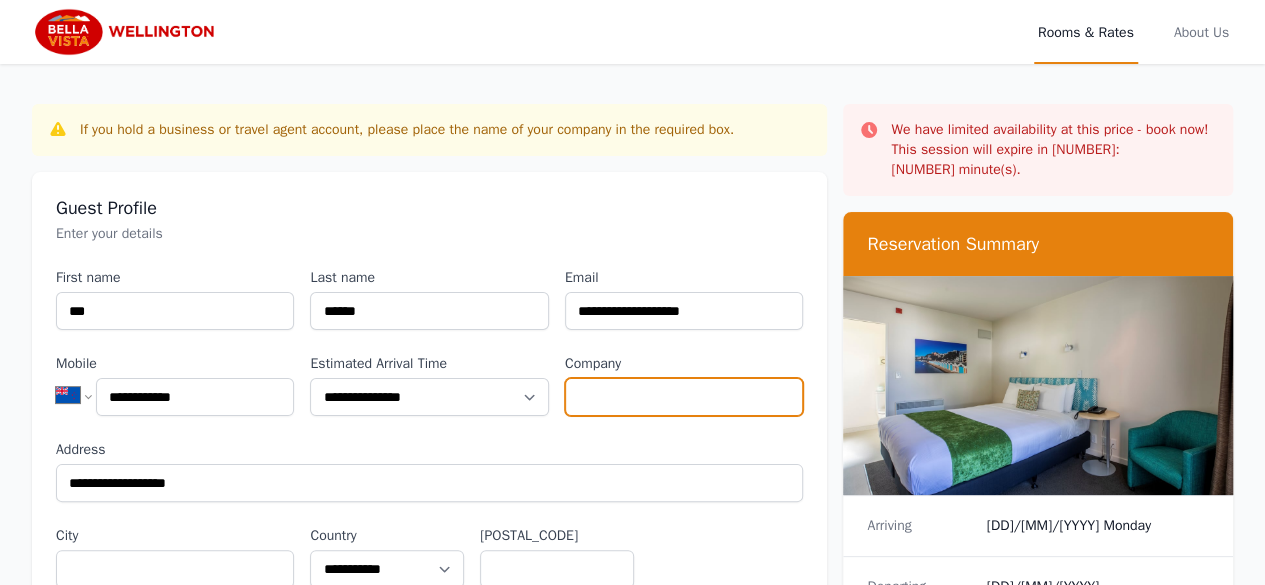 click on "Company" at bounding box center [684, 397] 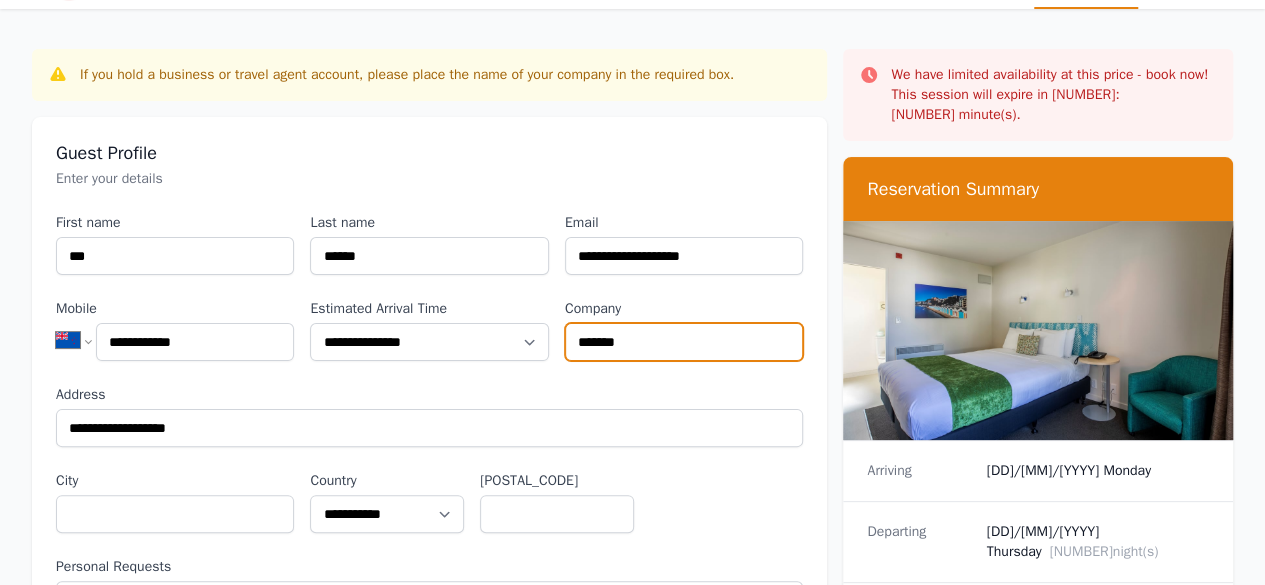 scroll, scrollTop: 100, scrollLeft: 0, axis: vertical 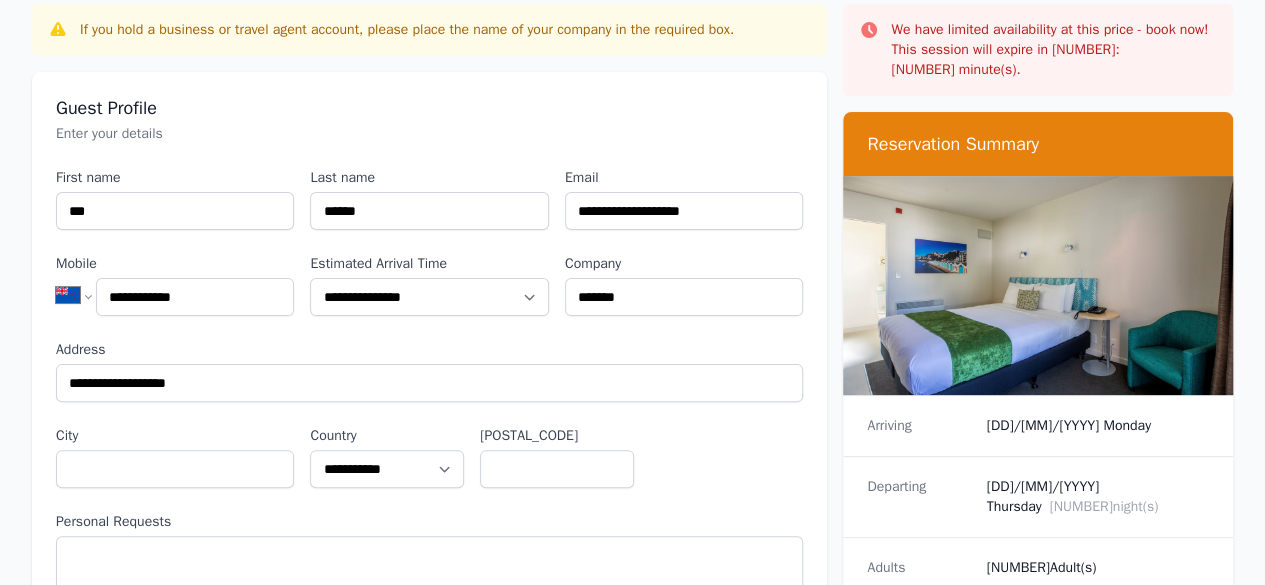 click on "**********" at bounding box center (429, 391) 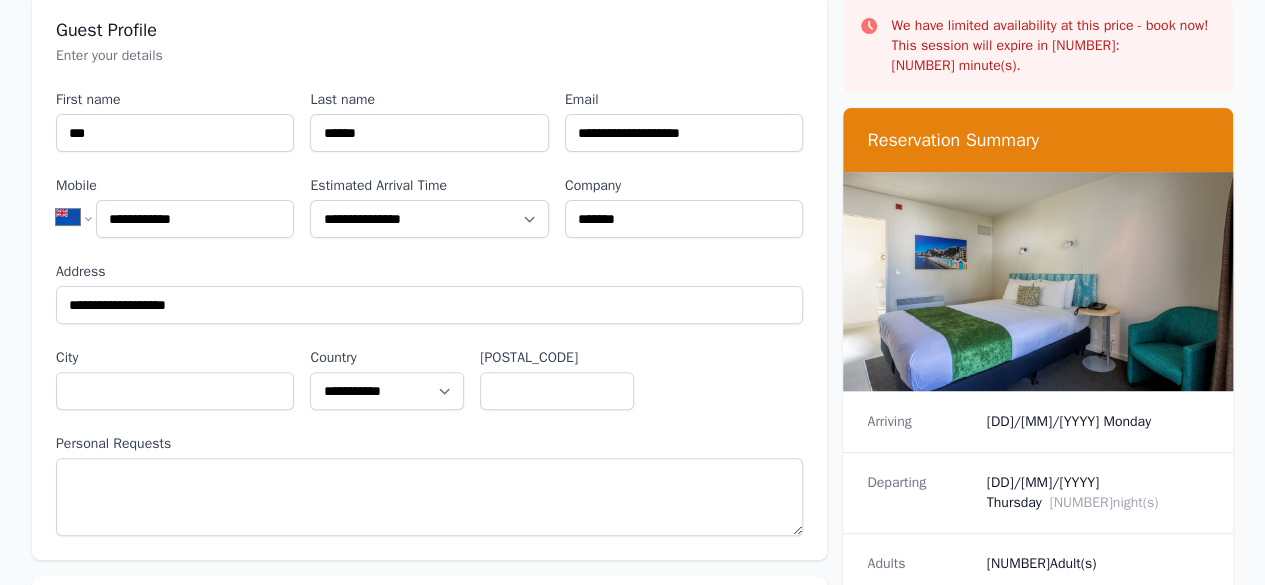 scroll, scrollTop: 300, scrollLeft: 0, axis: vertical 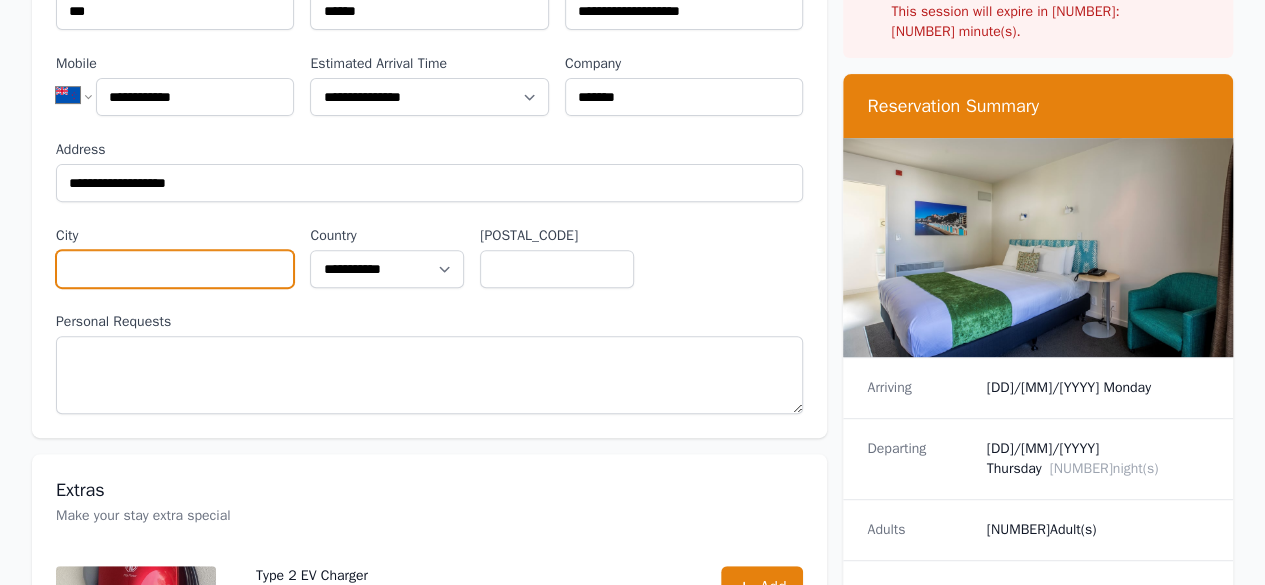 click on "City" at bounding box center [175, 269] 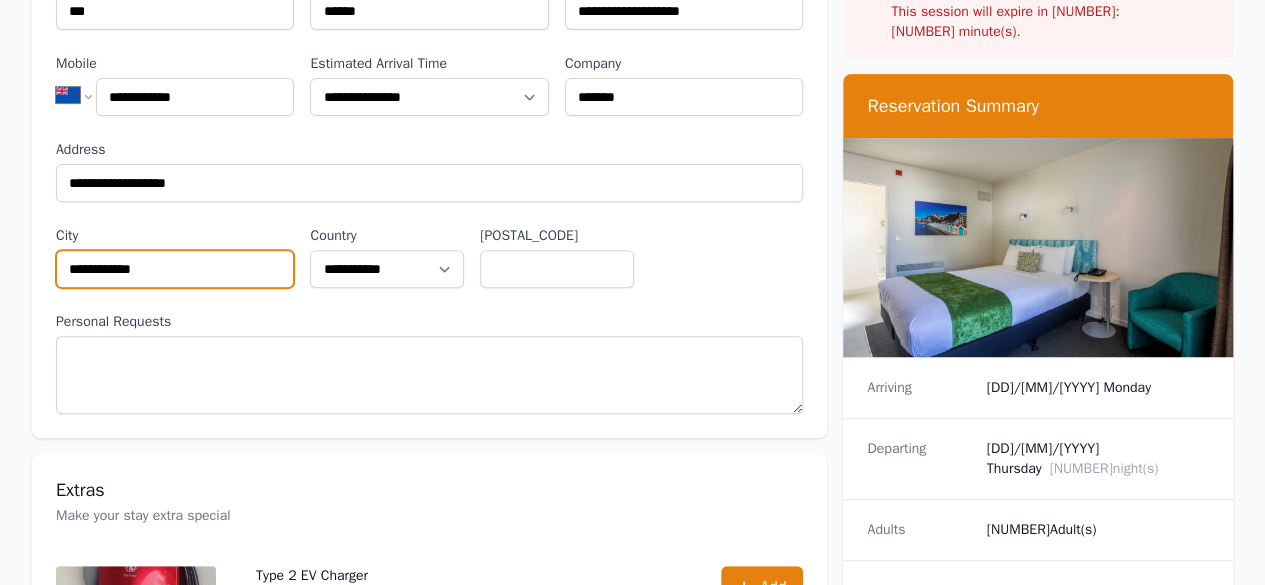 type on "**********" 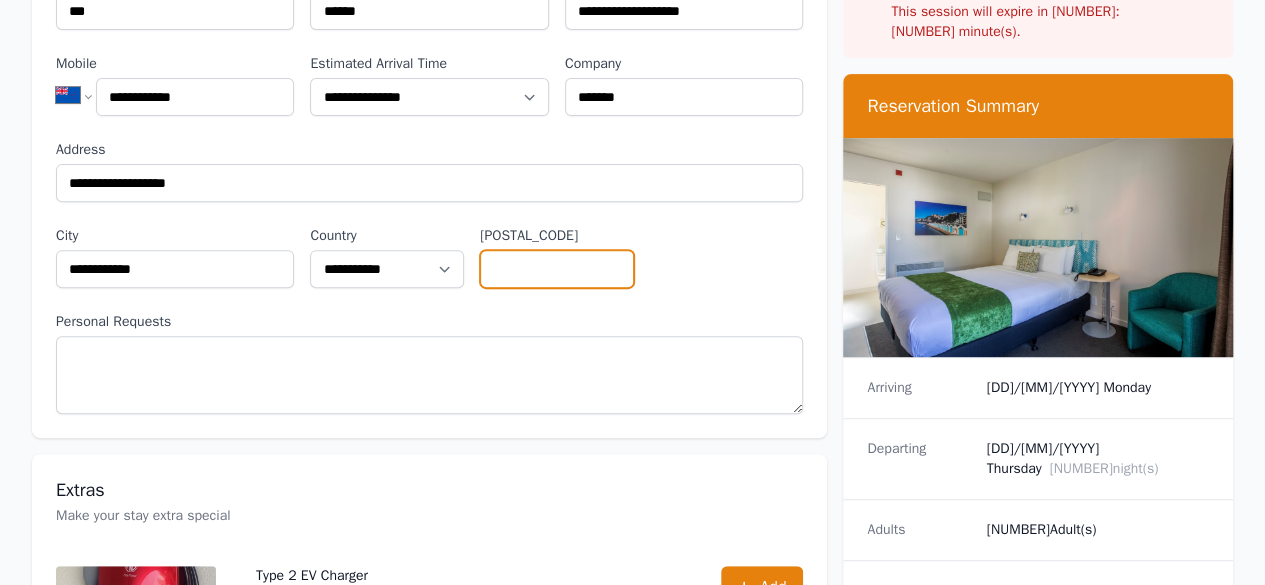 click on "[POSTAL_CODE]" at bounding box center (557, 269) 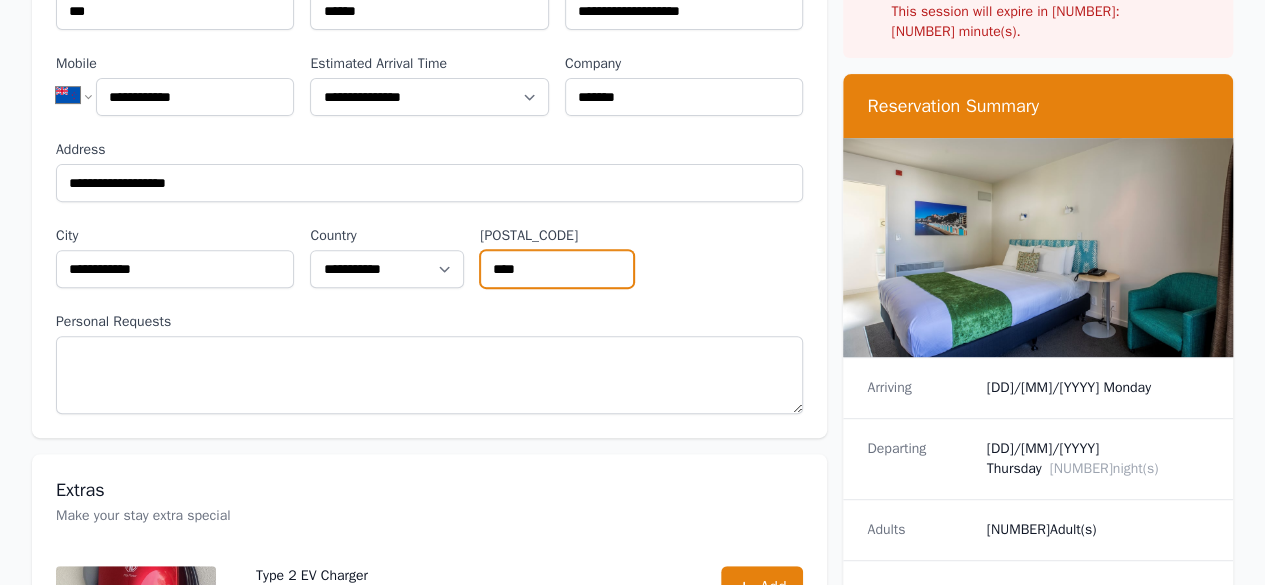 type on "****" 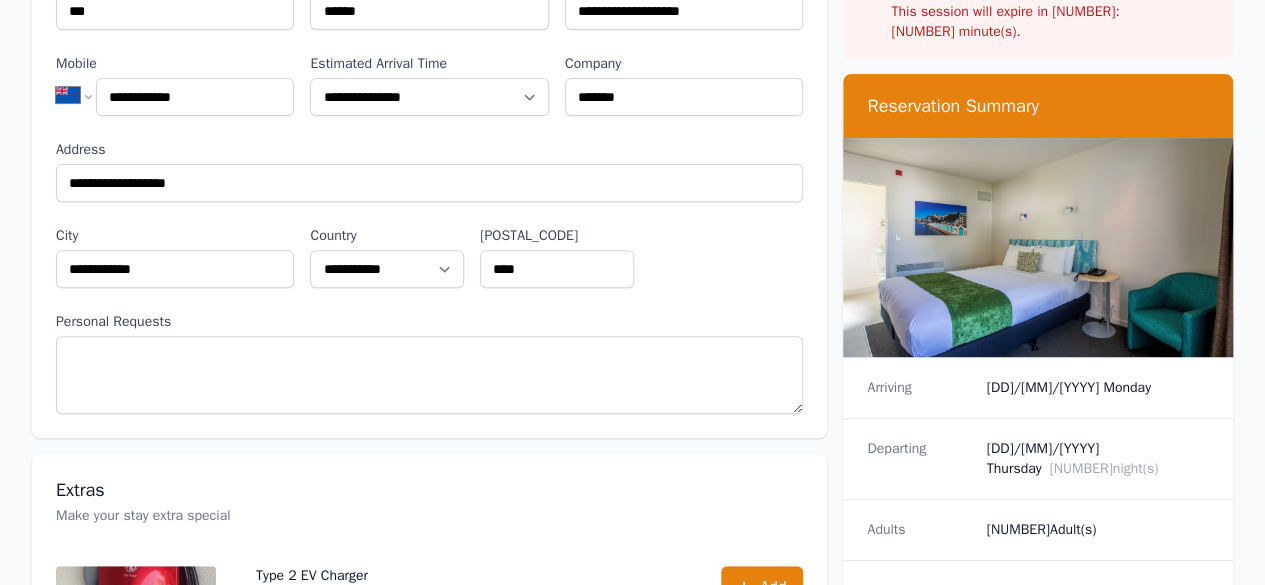 click on "**********" at bounding box center [429, 191] 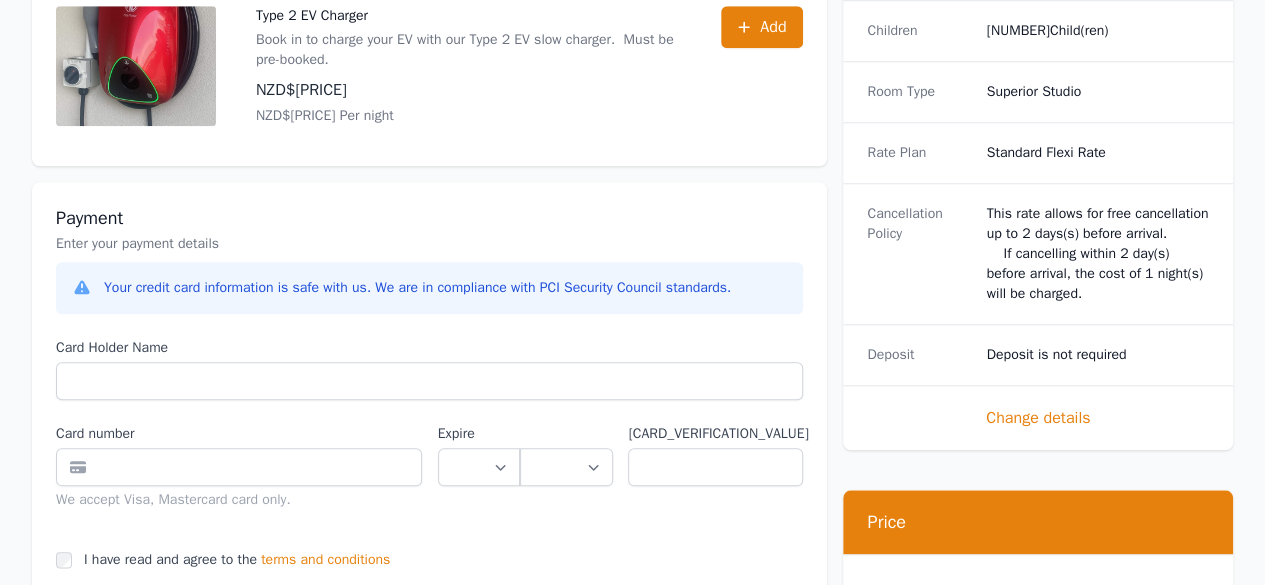 scroll, scrollTop: 900, scrollLeft: 0, axis: vertical 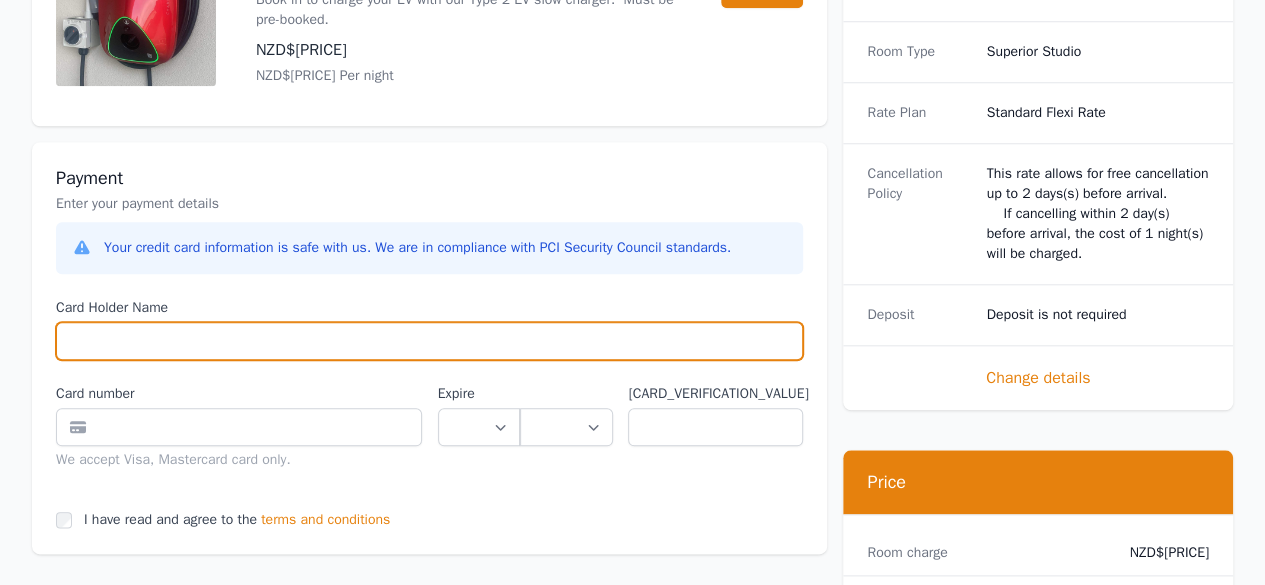 click on "Card Holder Name" at bounding box center [429, 341] 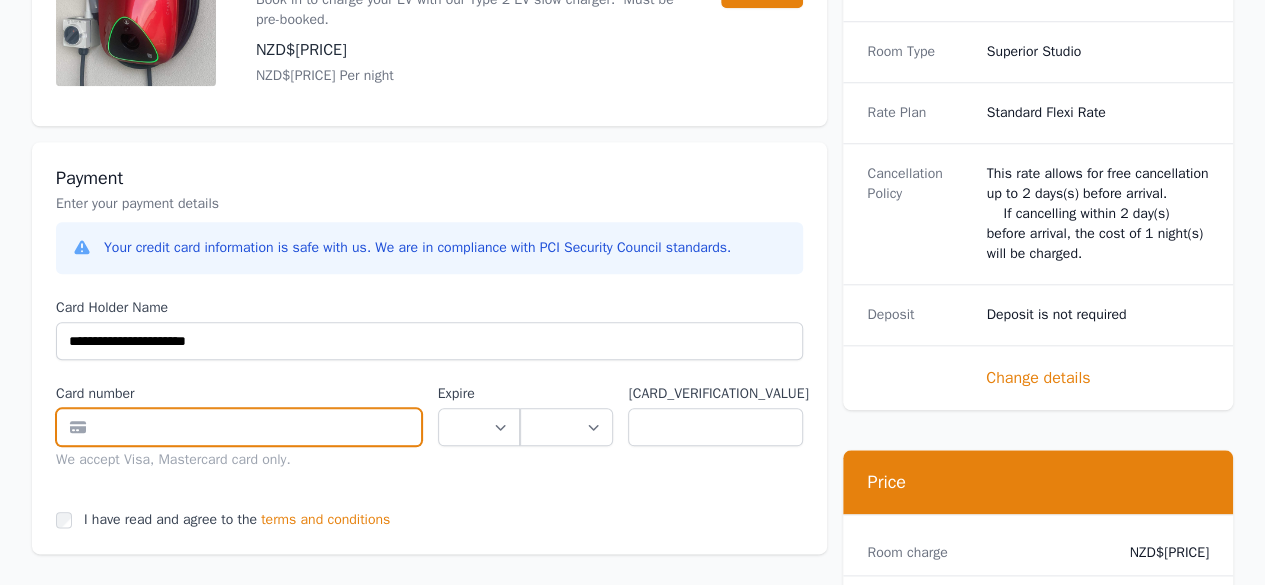 type on "**********" 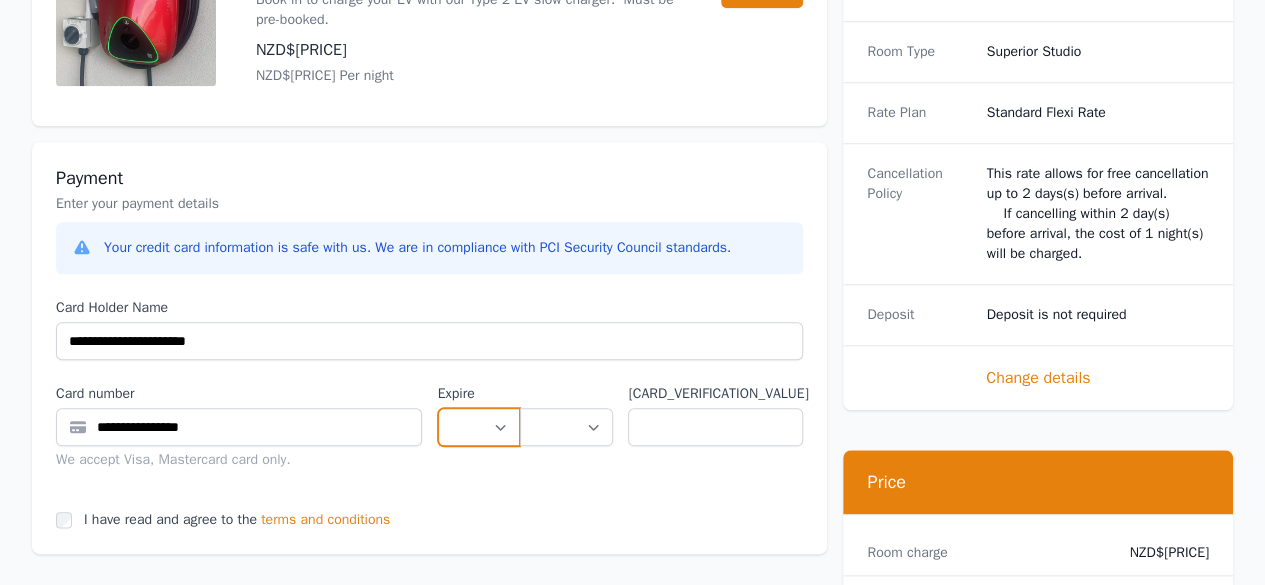 select on "**" 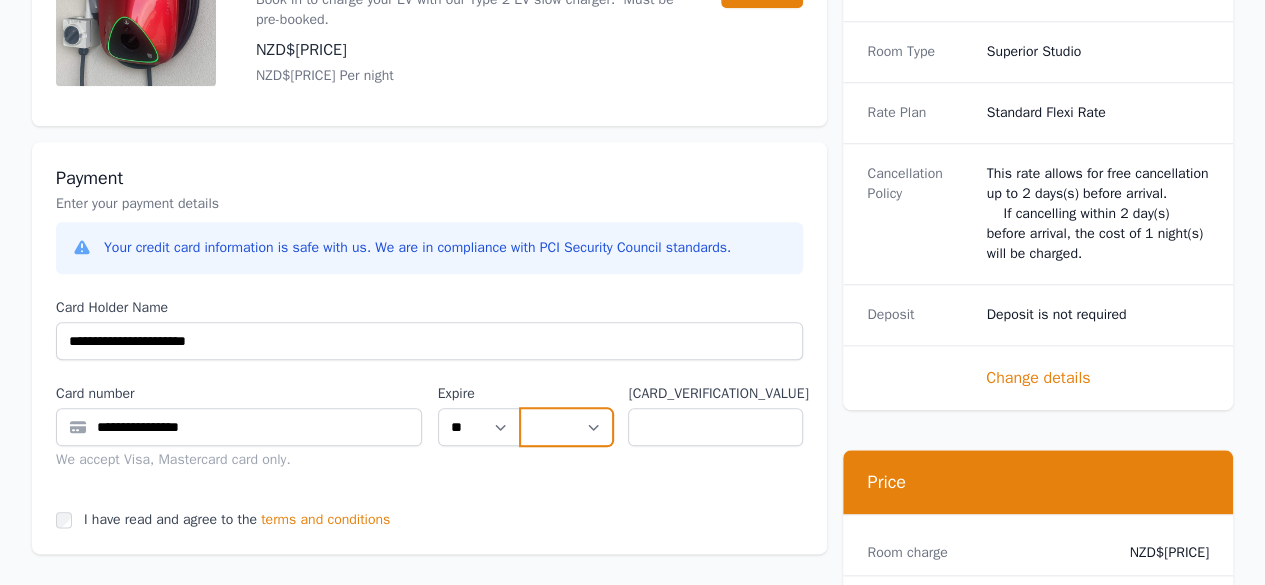 select on "**" 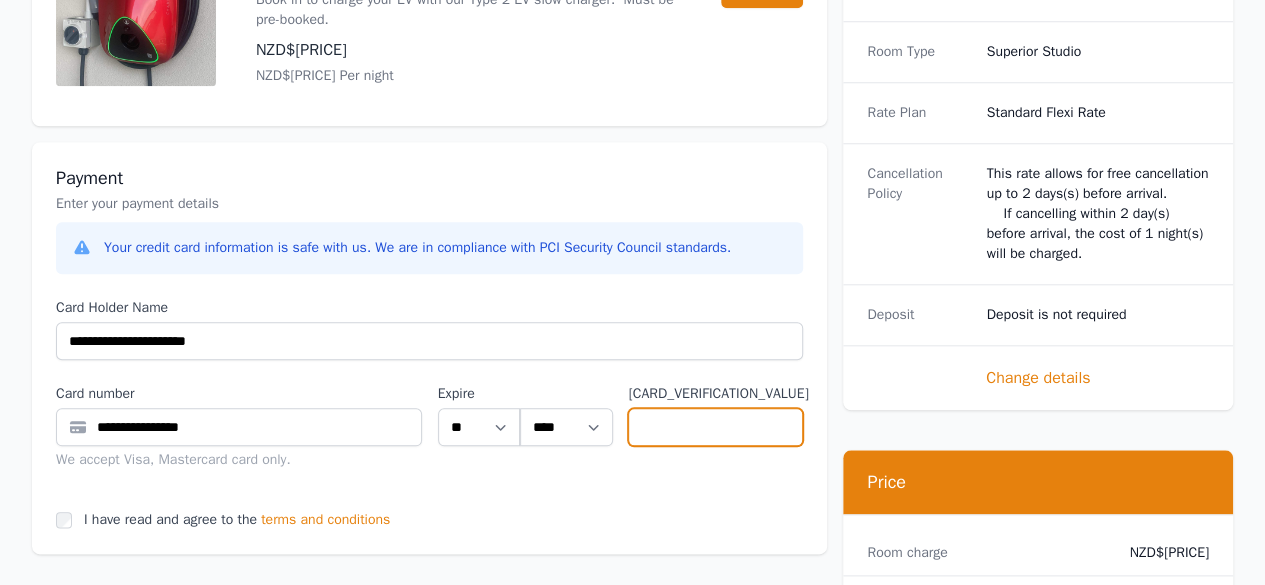 type on "***" 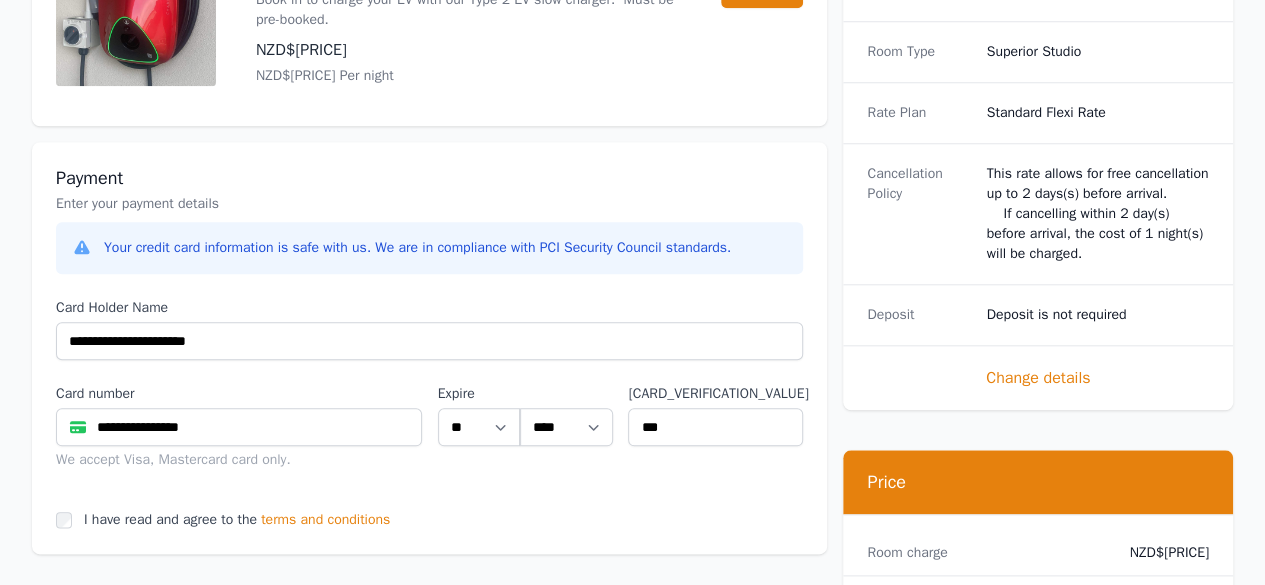 click on "Card Holder Name" at bounding box center (429, 308) 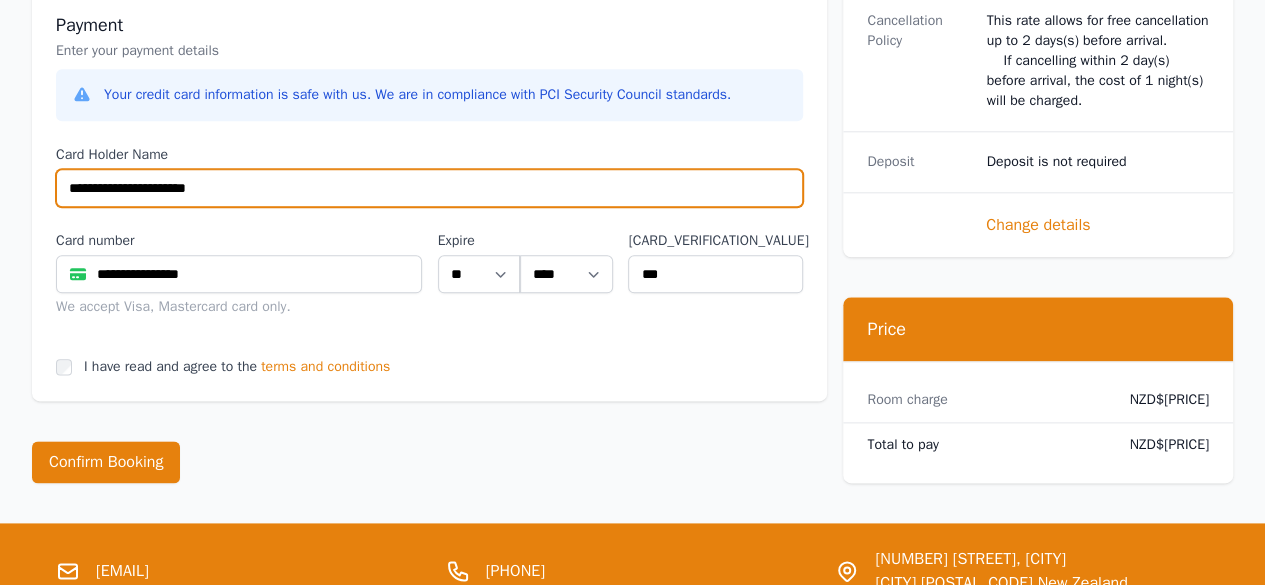 scroll, scrollTop: 1100, scrollLeft: 0, axis: vertical 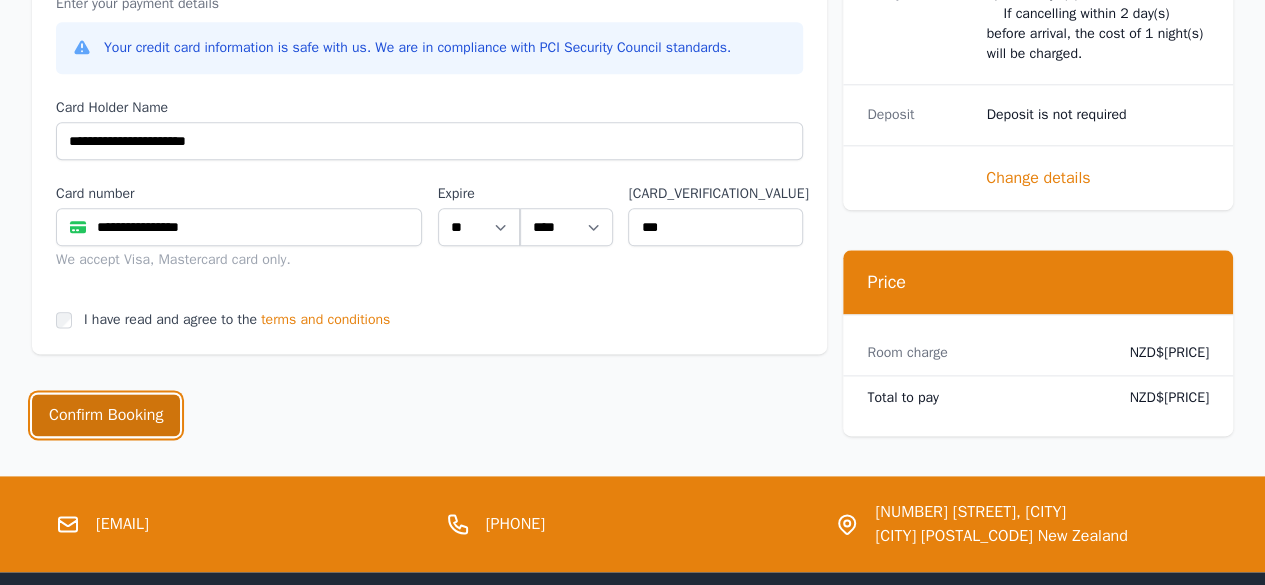 click on "Confirm Booking" at bounding box center [106, 415] 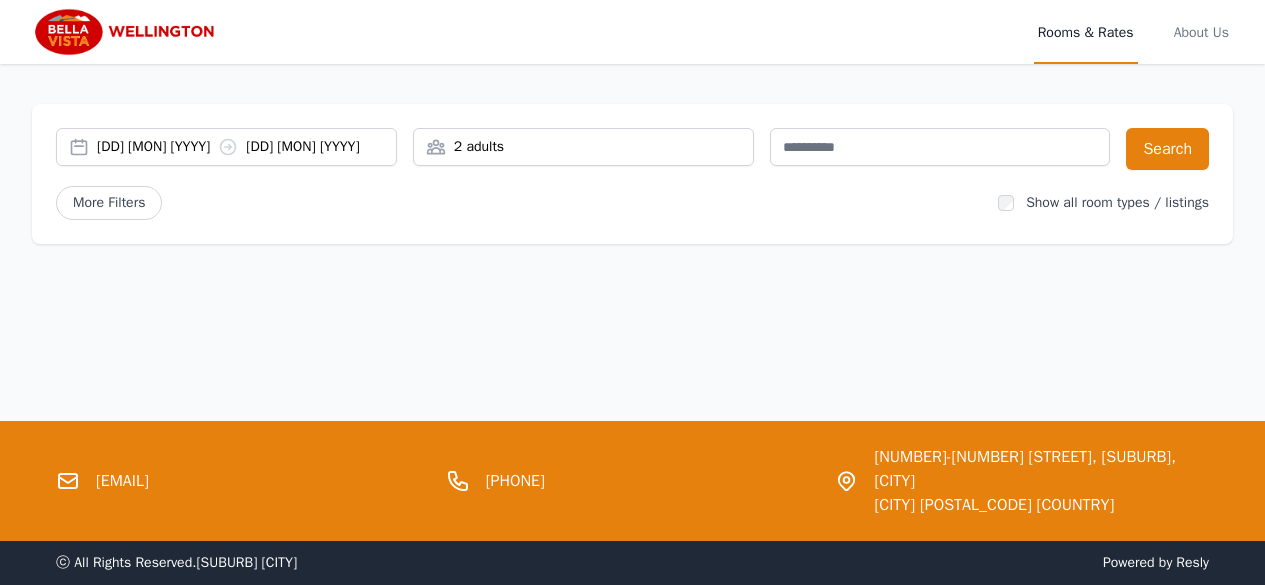 scroll, scrollTop: 0, scrollLeft: 0, axis: both 